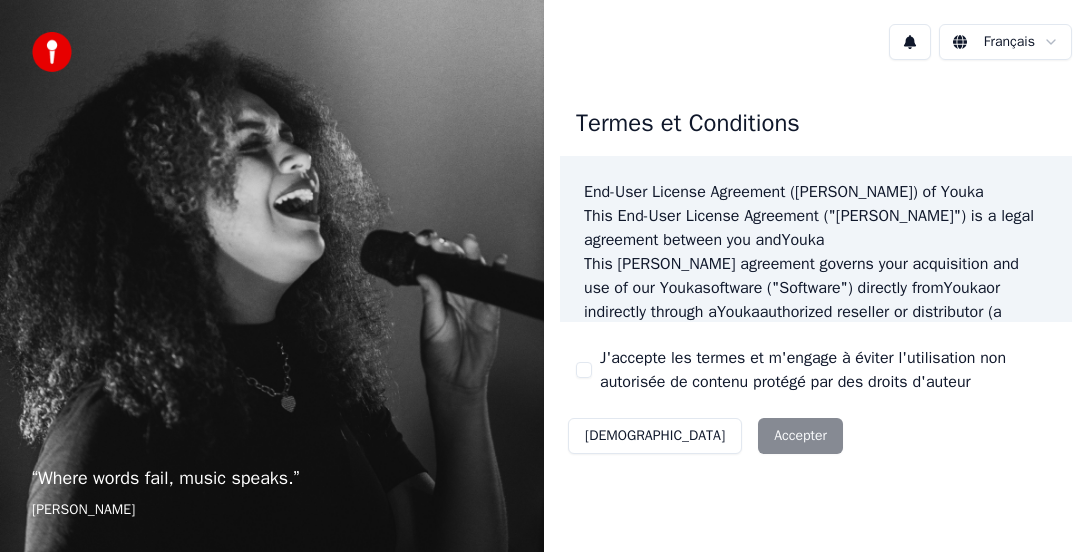 scroll, scrollTop: 0, scrollLeft: 0, axis: both 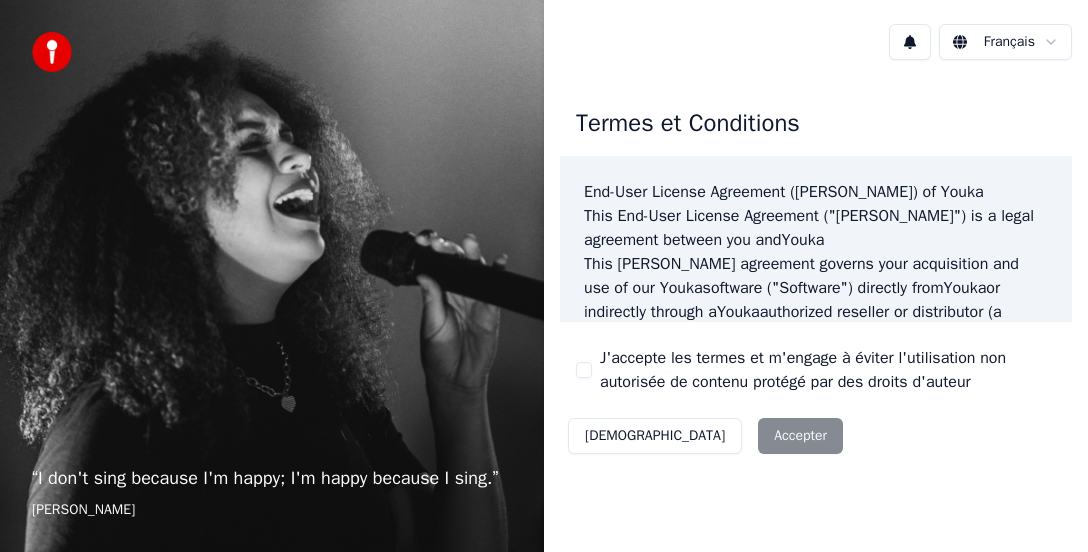 click on "“ I don't sing because I'm happy; I'm happy because I sing. ” [PERSON_NAME] Français Termes et Conditions End-User License Agreement ([PERSON_NAME]) of   Youka This End-User License Agreement ("[PERSON_NAME]") is a legal agreement between you and  Youka This [PERSON_NAME] agreement governs your acquisition and use of our   Youka  software ("Software") directly from  Youka  or indirectly through a  Youka  authorized reseller or distributor (a "Reseller"). Please read this [PERSON_NAME] agreement carefully before completing the installation process and using the   Youka  software. It provides a license to use the  Youka  software and contains warranty information and liability disclaimers. If you register for a free trial of the   Youka  software, this [PERSON_NAME] agreement will also govern that trial. By clicking "accept" or installing and/or using the  Youka   software, you are confirming your acceptance of the Software and agreeing to become bound by the terms of this [PERSON_NAME] agreement.   [PERSON_NAME]   [PERSON_NAME] Template  for   [PERSON_NAME] . License Grant" at bounding box center (544, 276) 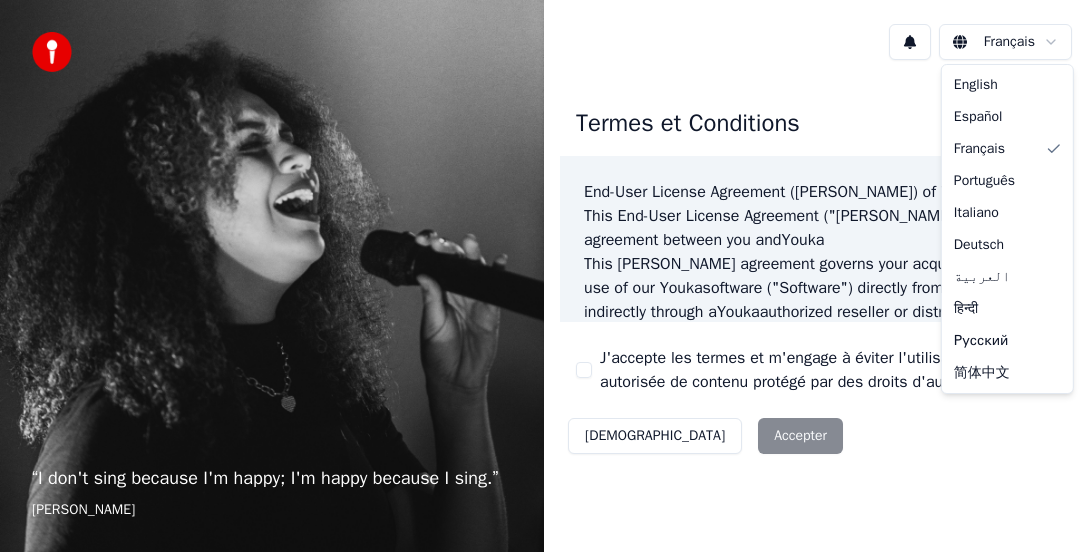 click on "“ I don't sing because I'm happy; I'm happy because I sing. ” [PERSON_NAME] Français Termes et Conditions End-User License Agreement ([PERSON_NAME]) of   Youka This End-User License Agreement ("[PERSON_NAME]") is a legal agreement between you and  Youka This [PERSON_NAME] agreement governs your acquisition and use of our   Youka  software ("Software") directly from  Youka  or indirectly through a  Youka  authorized reseller or distributor (a "Reseller"). Please read this [PERSON_NAME] agreement carefully before completing the installation process and using the   Youka  software. It provides a license to use the  Youka  software and contains warranty information and liability disclaimers. If you register for a free trial of the   Youka  software, this [PERSON_NAME] agreement will also govern that trial. By clicking "accept" or installing and/or using the  Youka   software, you are confirming your acceptance of the Software and agreeing to become bound by the terms of this [PERSON_NAME] agreement.   [PERSON_NAME]   [PERSON_NAME] Template  for   [PERSON_NAME] . License Grant" at bounding box center [544, 276] 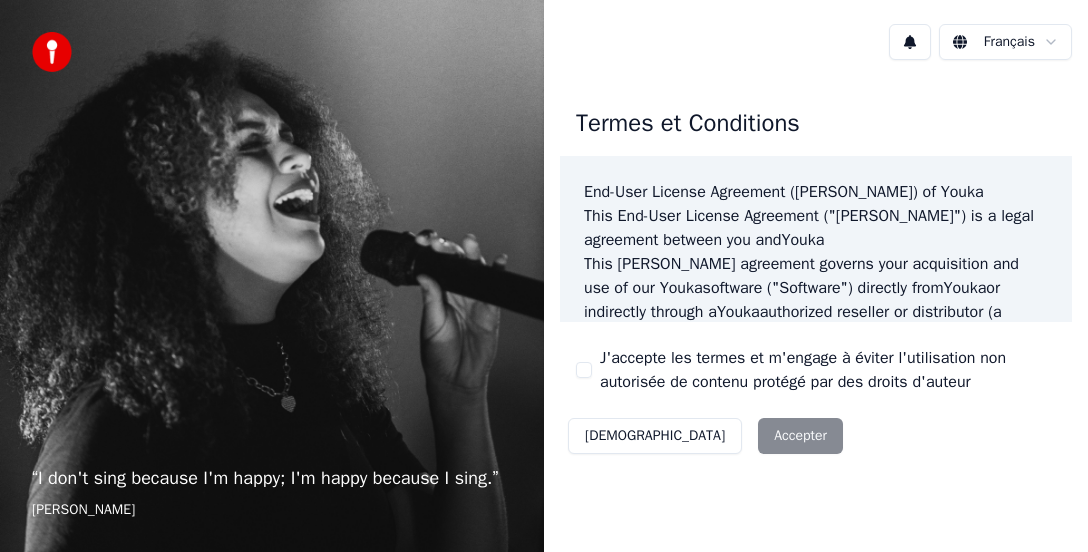 click on "[DEMOGRAPHIC_DATA]" at bounding box center [655, 436] 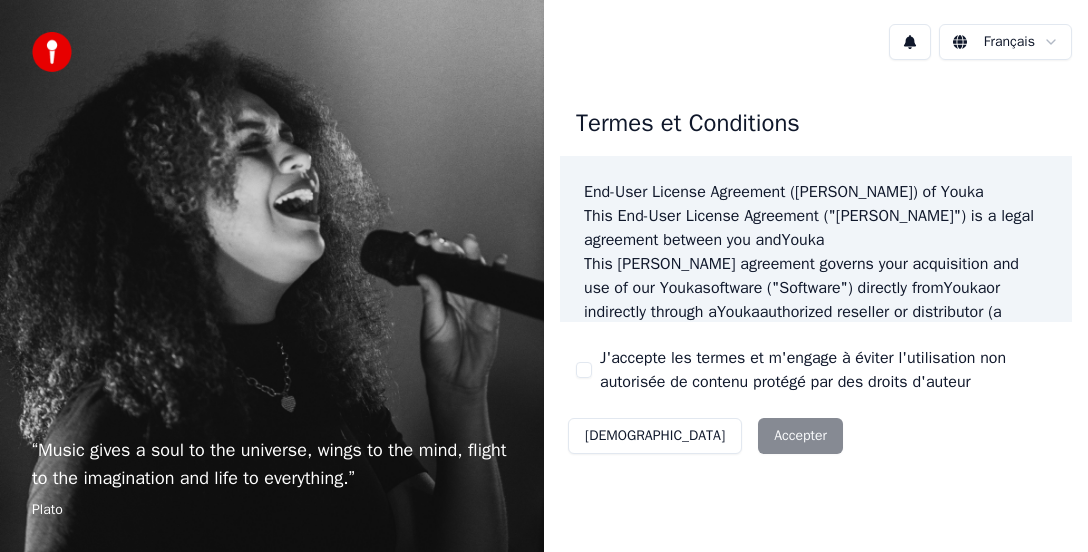 click on "Termes et Conditions End-User License Agreement ([PERSON_NAME]) of   Youka This End-User License Agreement ("[PERSON_NAME]") is a legal agreement between you and  Youka This [PERSON_NAME] agreement governs your acquisition and use of our   Youka  software ("Software") directly from  Youka  or indirectly through a  Youka  authorized reseller or distributor (a "Reseller"). Please read this [PERSON_NAME] agreement carefully before completing the installation process and using the   Youka  software. It provides a license to use the  Youka  software and contains warranty information and liability disclaimers. If you register for a free trial of the   Youka  software, this [PERSON_NAME] agreement will also govern that trial. By clicking "accept" or installing and/or using the  Youka   software, you are confirming your acceptance of the Software and agreeing to become bound by the terms of this [PERSON_NAME] agreement. This [PERSON_NAME] agreement shall apply only to the Software supplied by   [PERSON_NAME] Template  for   Youka . License [PERSON_NAME]" at bounding box center [816, 277] 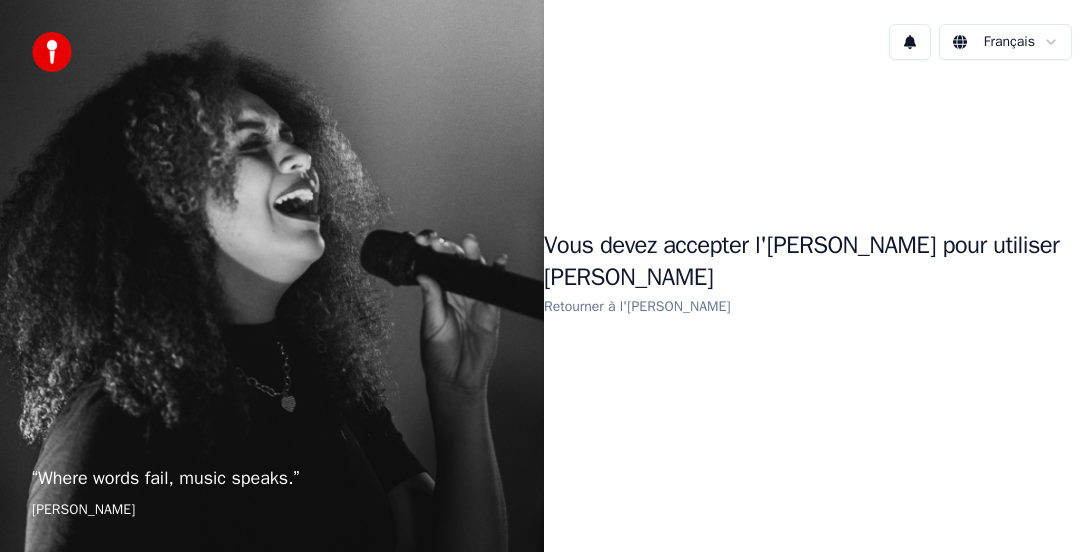 click on "Retourner à l'[PERSON_NAME]" at bounding box center (637, 306) 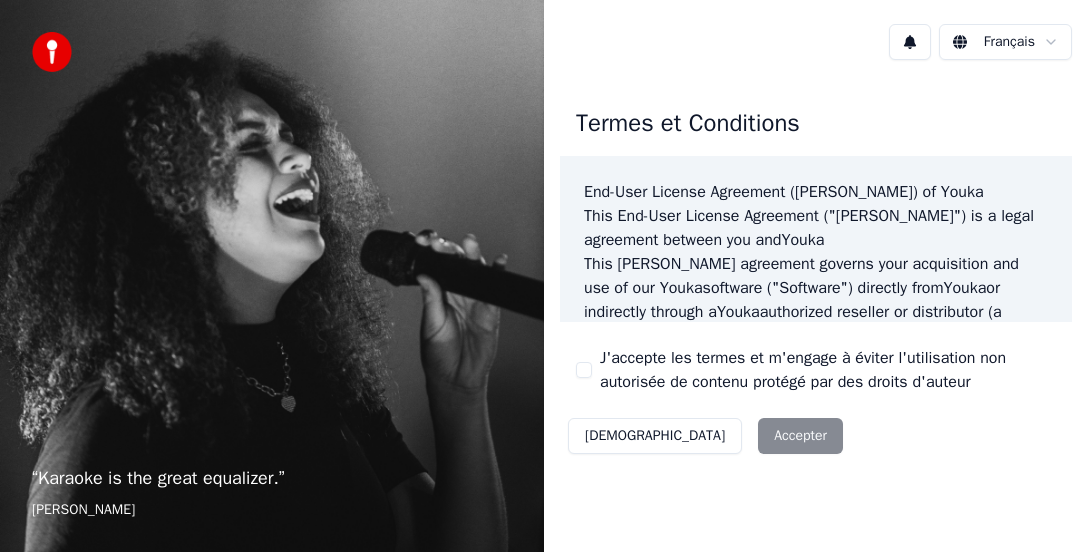 click on "J'accepte les termes et m'engage à éviter l'utilisation non autorisée de contenu protégé par des droits d'auteur" at bounding box center (584, 370) 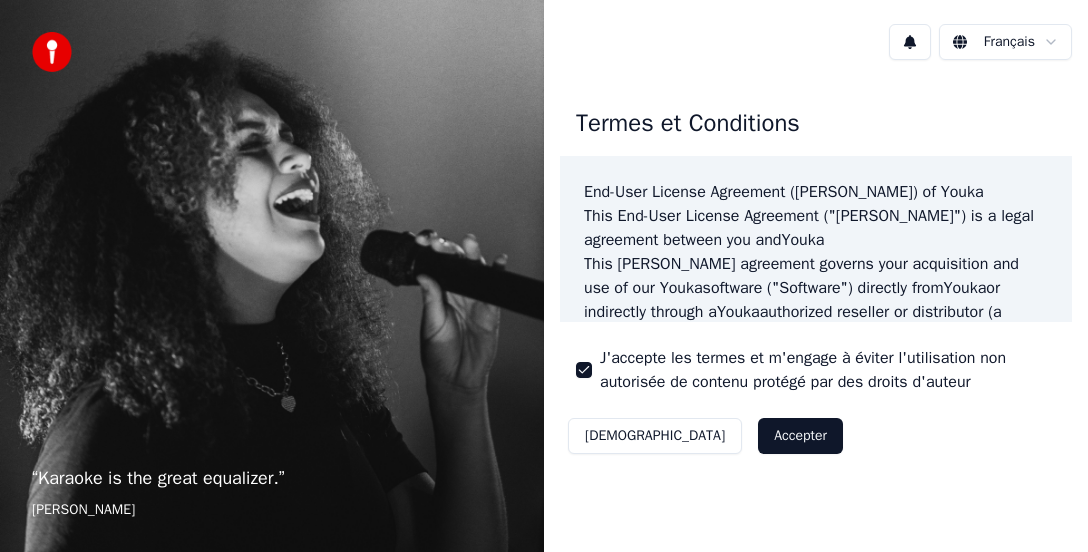 click on "Accepter" at bounding box center [800, 436] 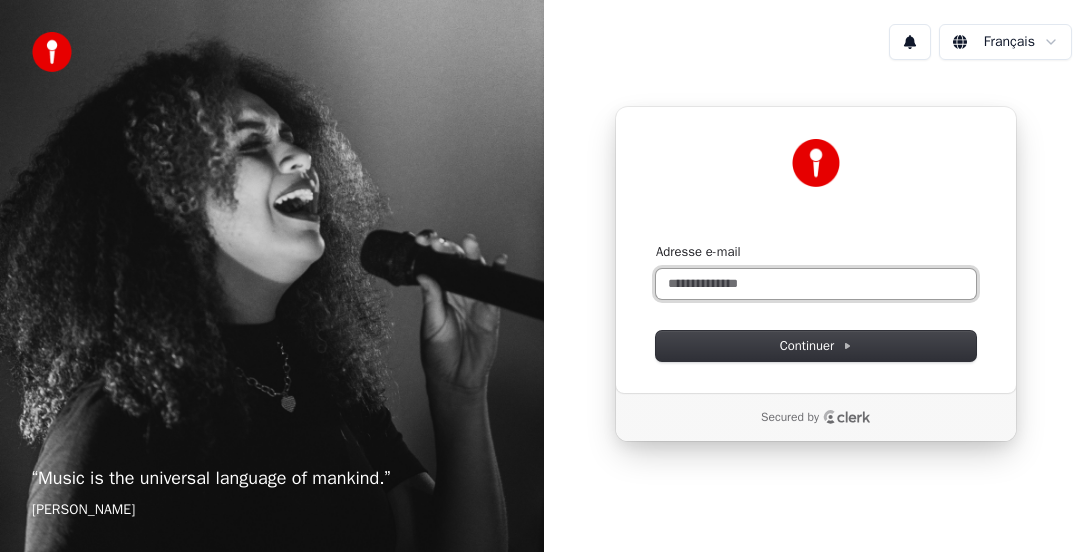click on "Adresse e-mail" at bounding box center (816, 284) 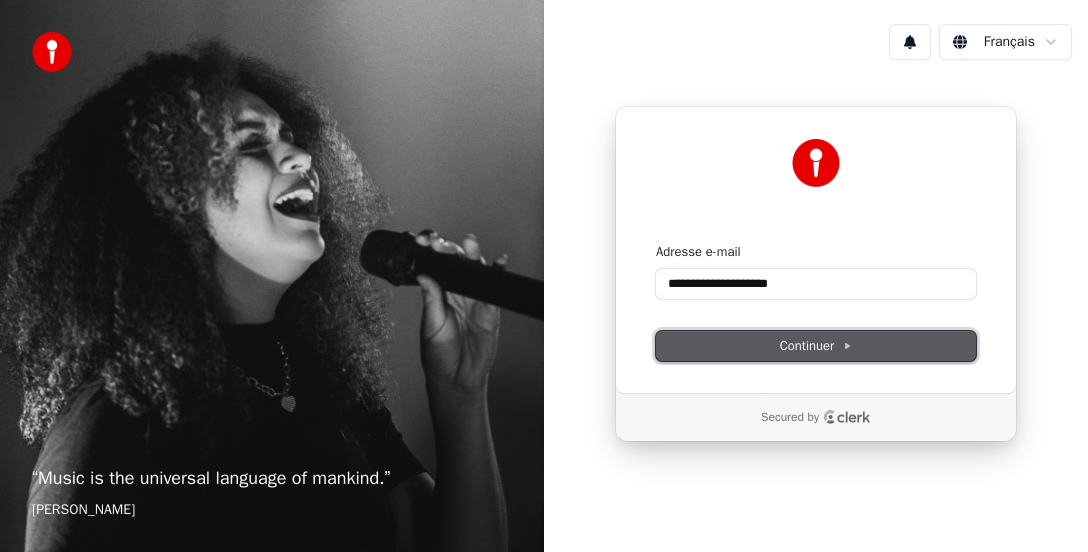 click on "Continuer" at bounding box center (816, 346) 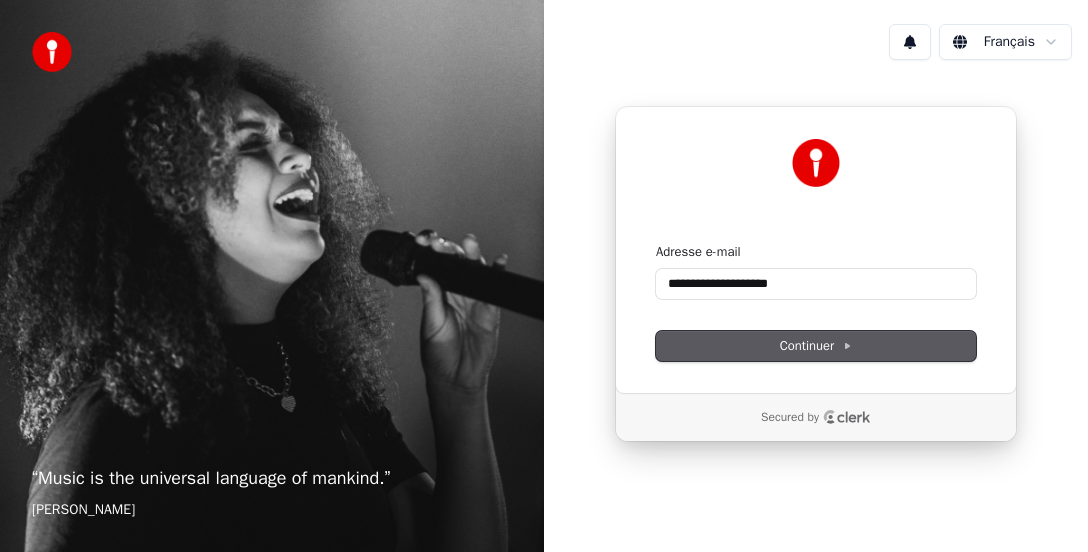 type on "**********" 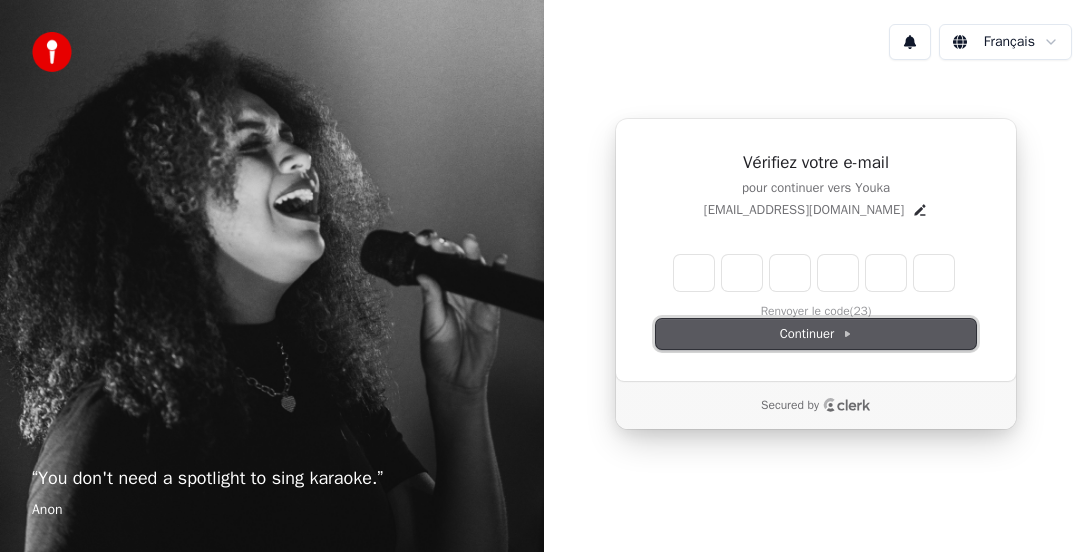click on "Continuer" at bounding box center [816, 334] 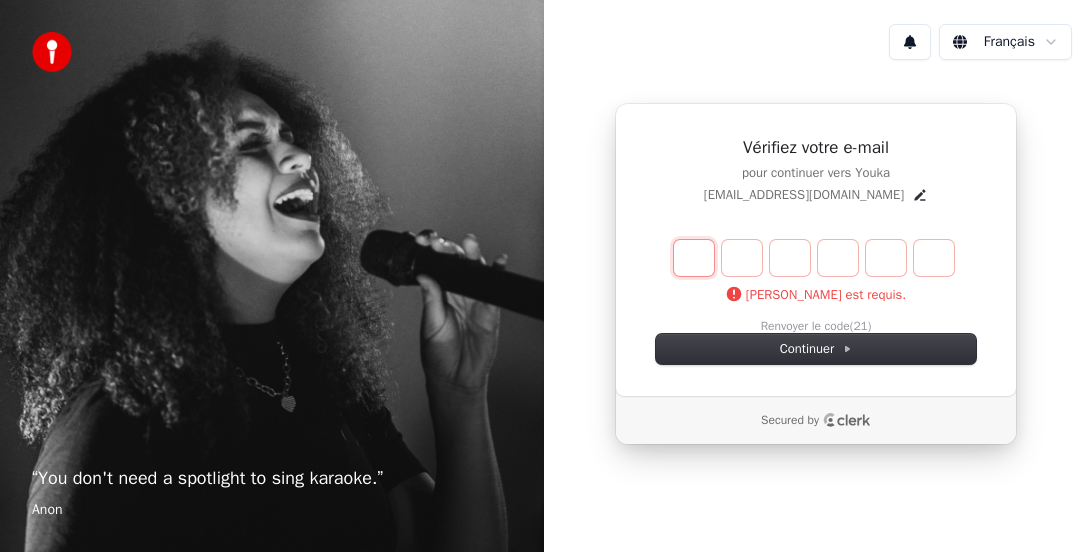 click at bounding box center (694, 258) 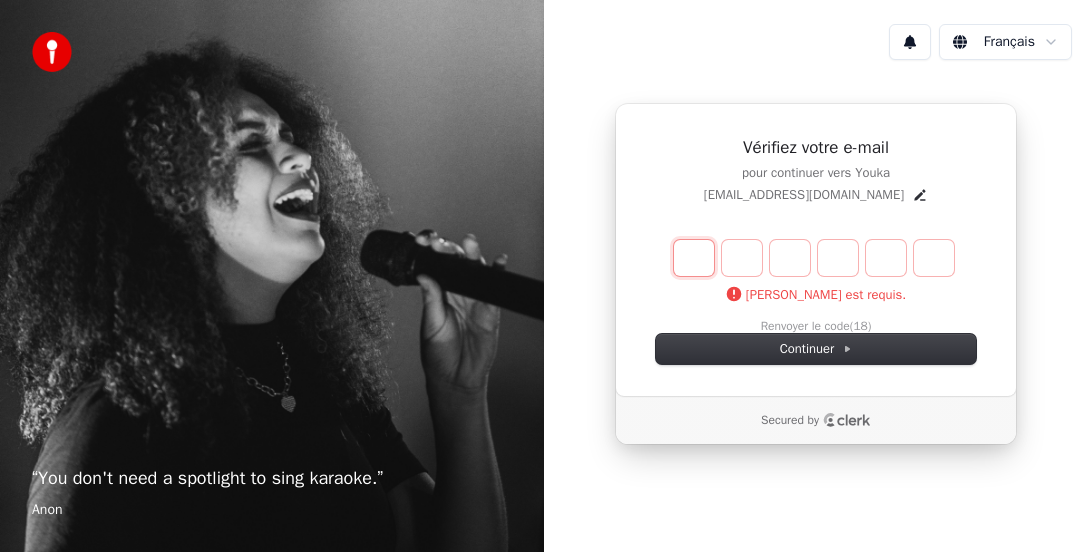 type on "*" 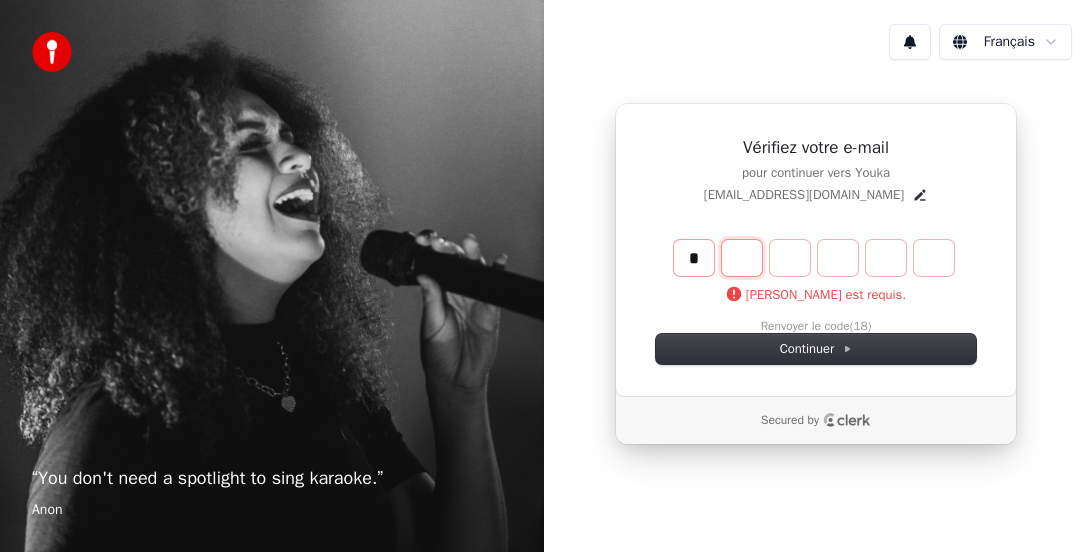 type on "*" 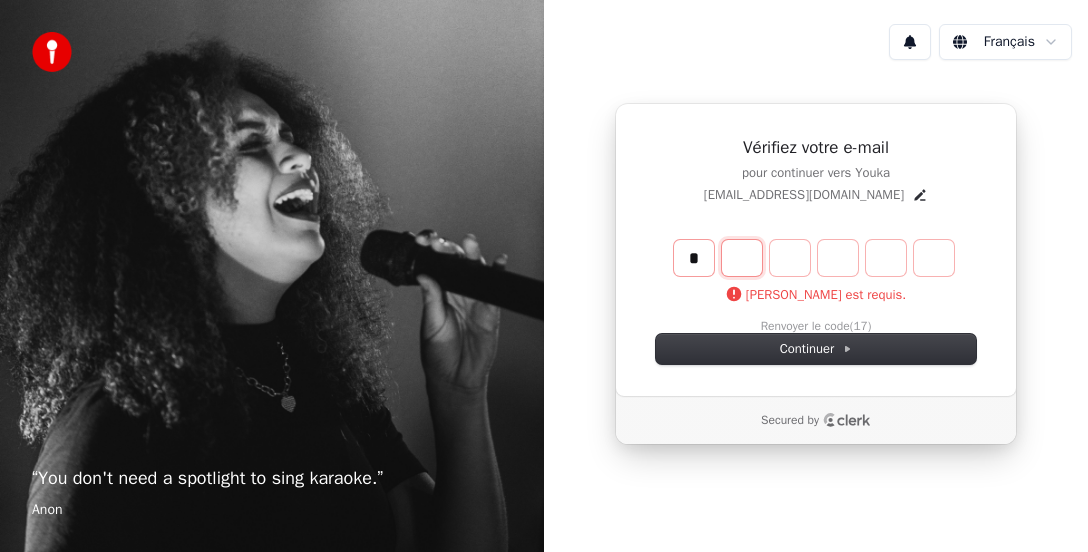 type on "*" 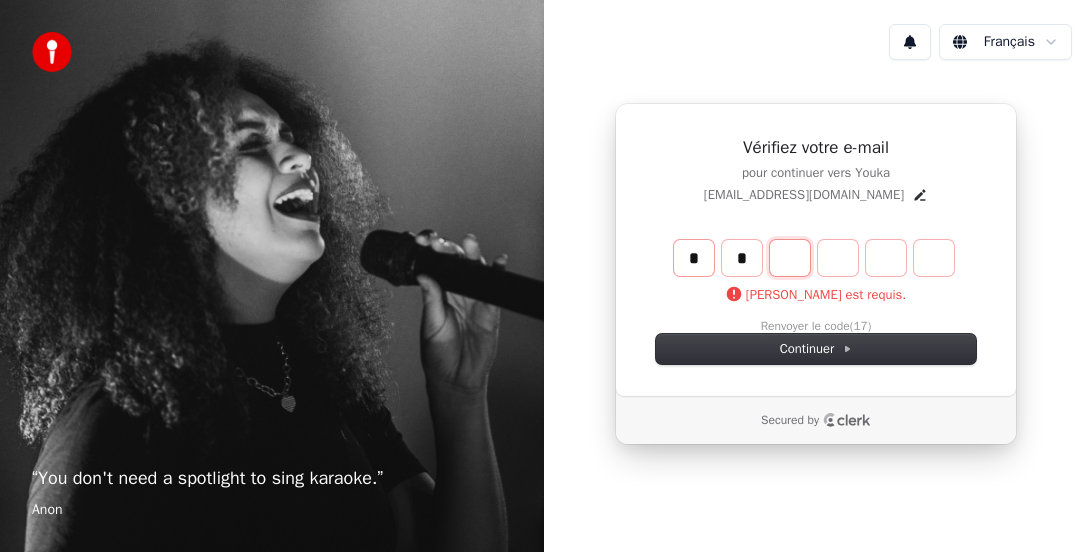 type on "**" 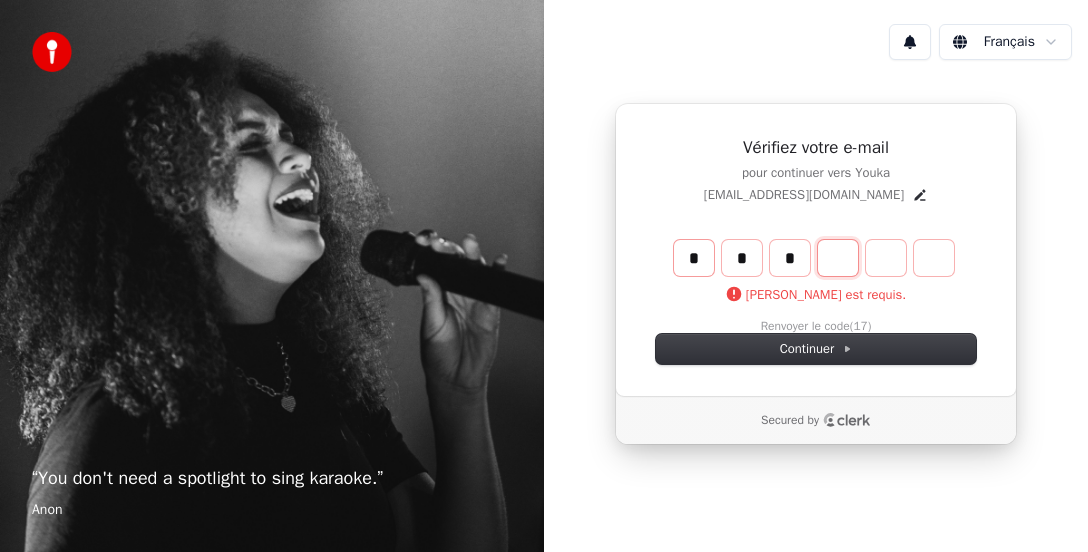type on "***" 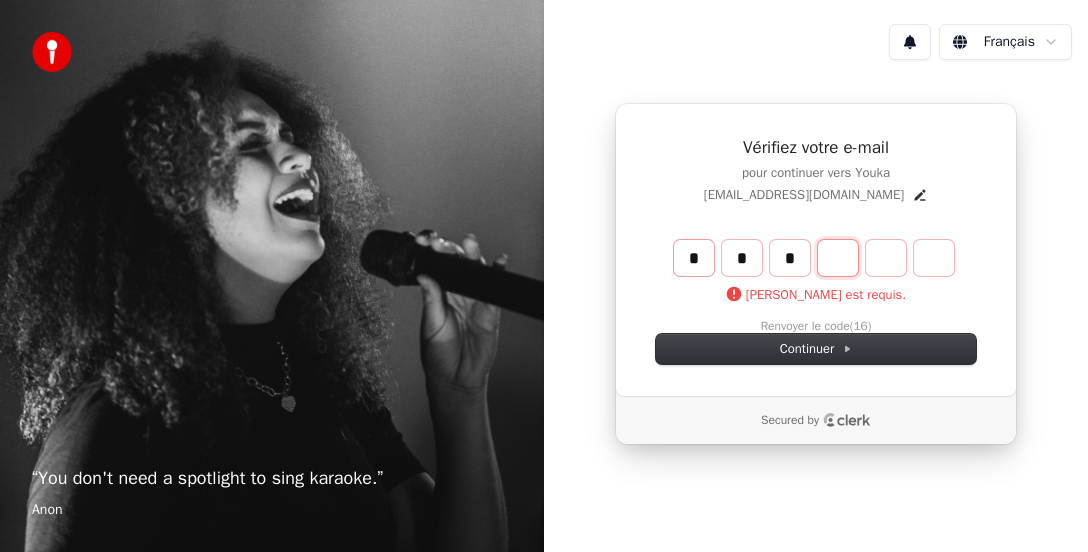 type on "*" 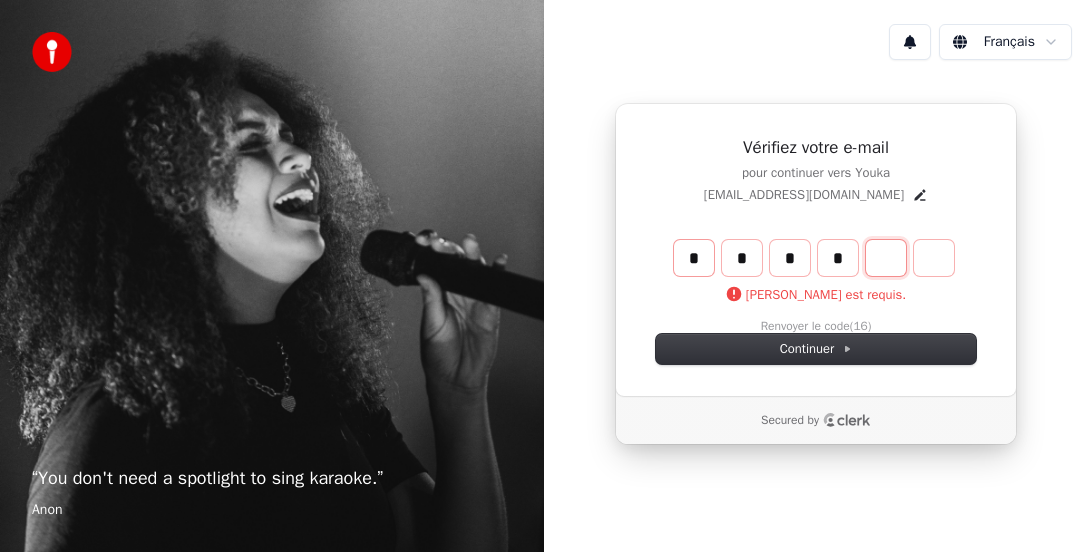 type on "****" 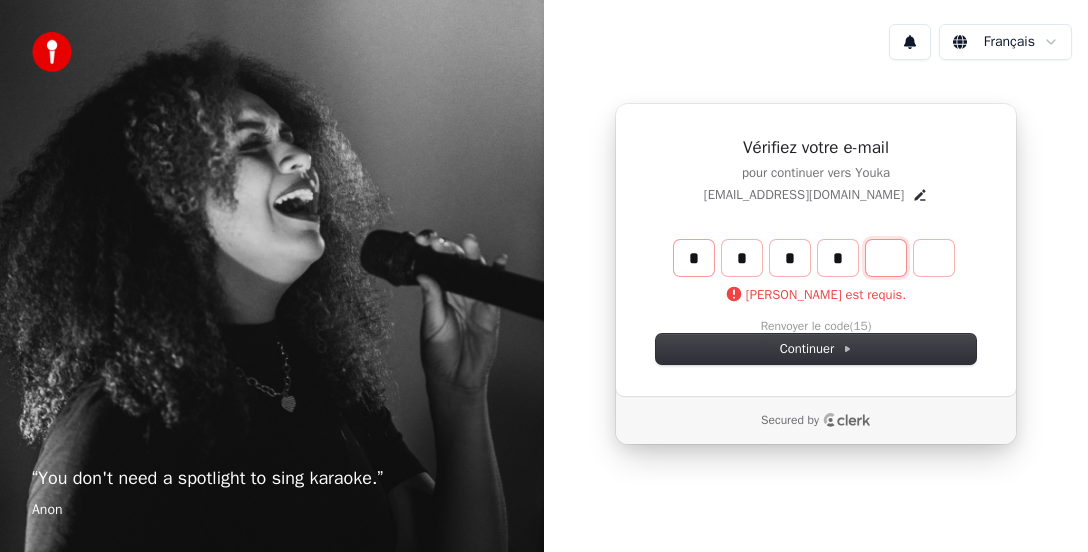 type on "*" 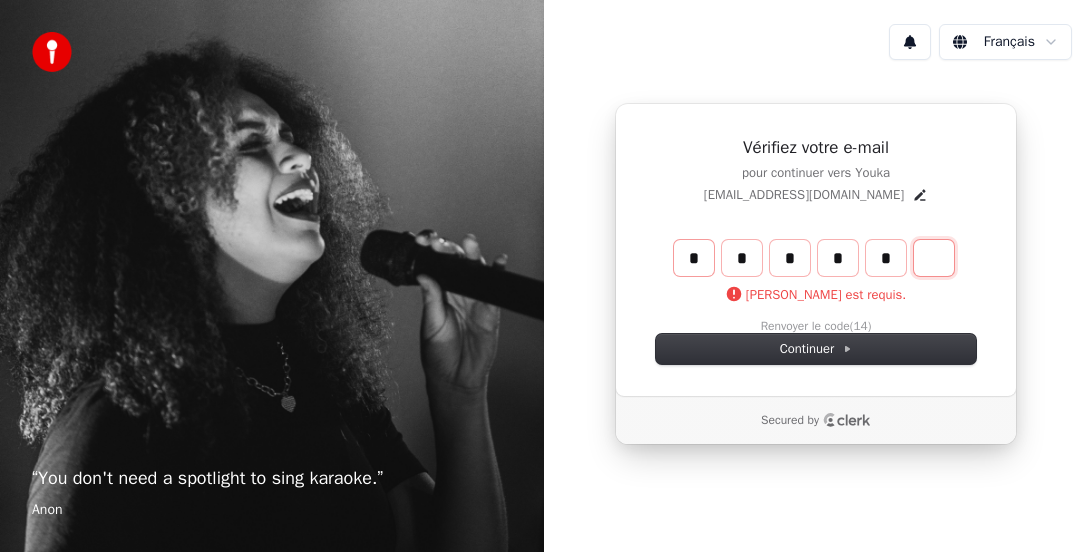 type on "******" 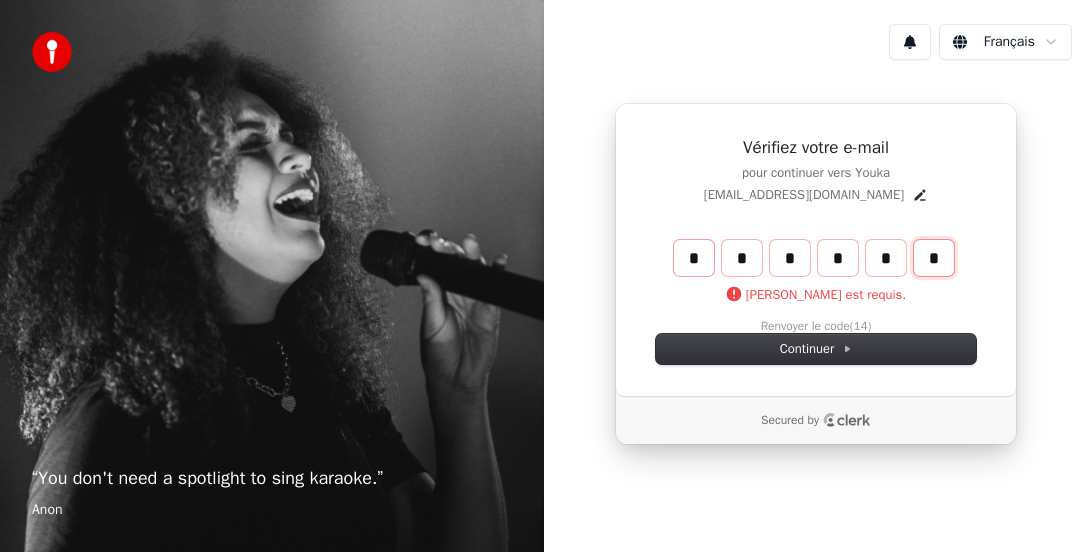 type on "*" 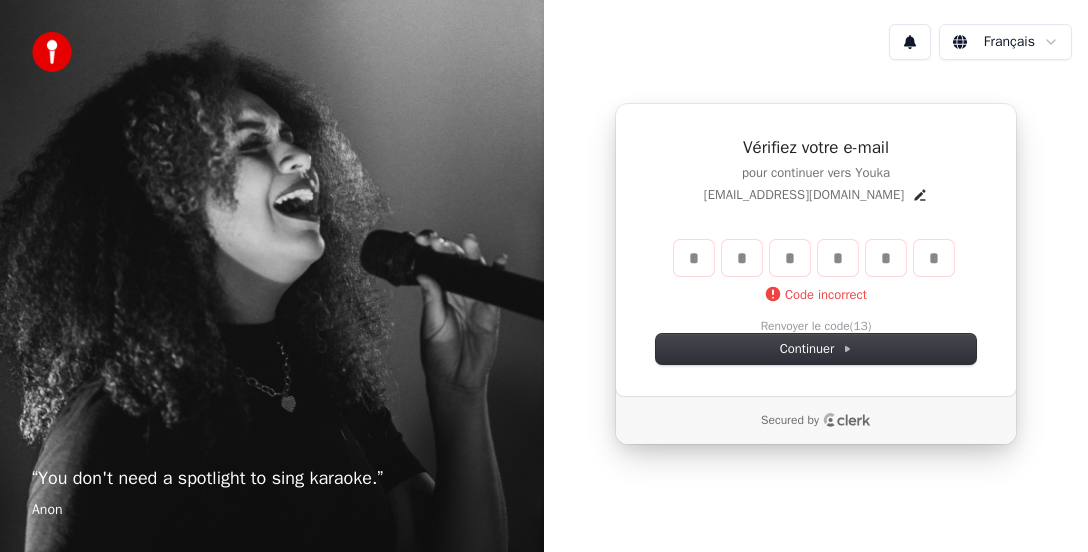 type 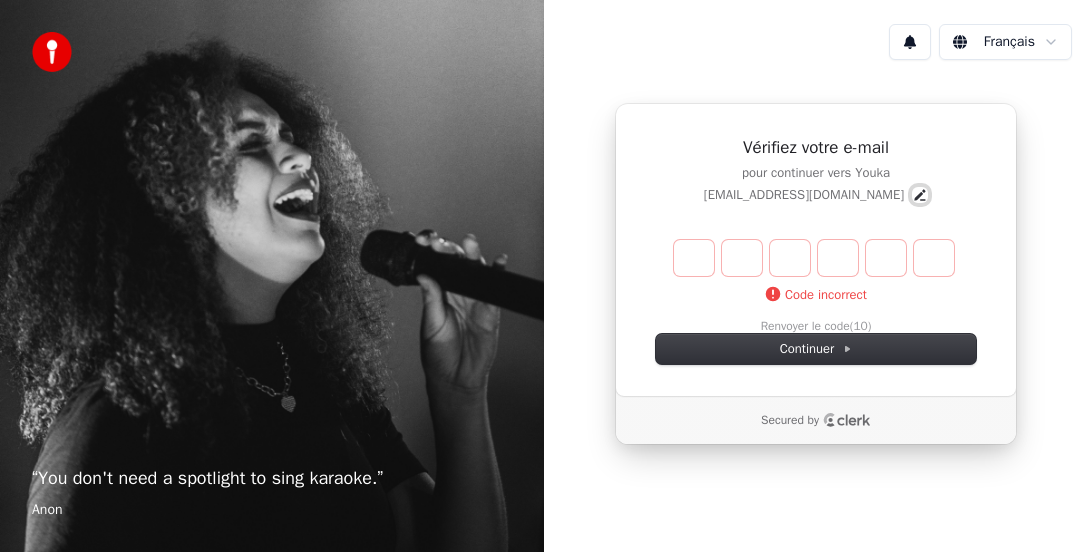 click 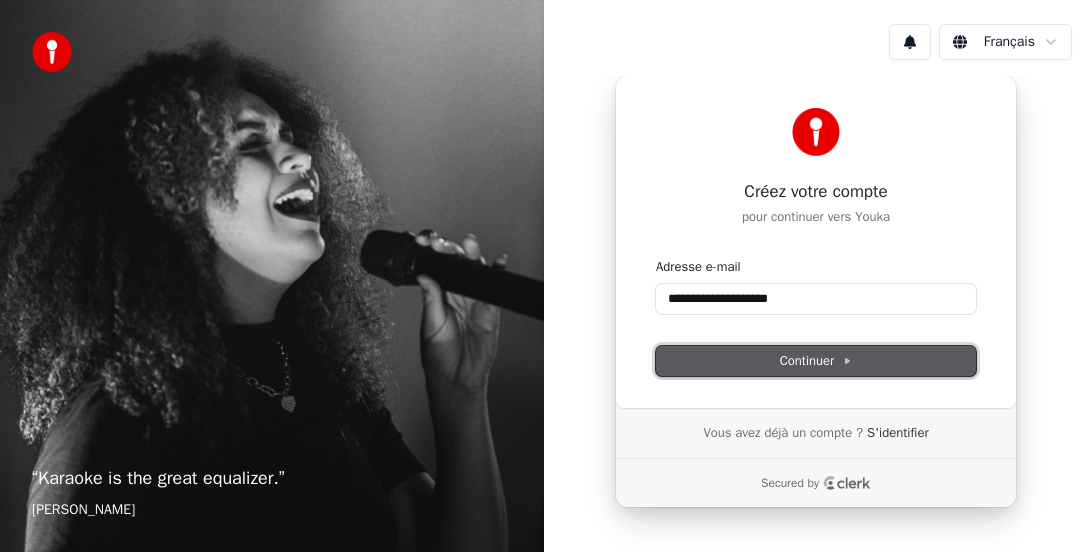 click on "Continuer" at bounding box center [816, 361] 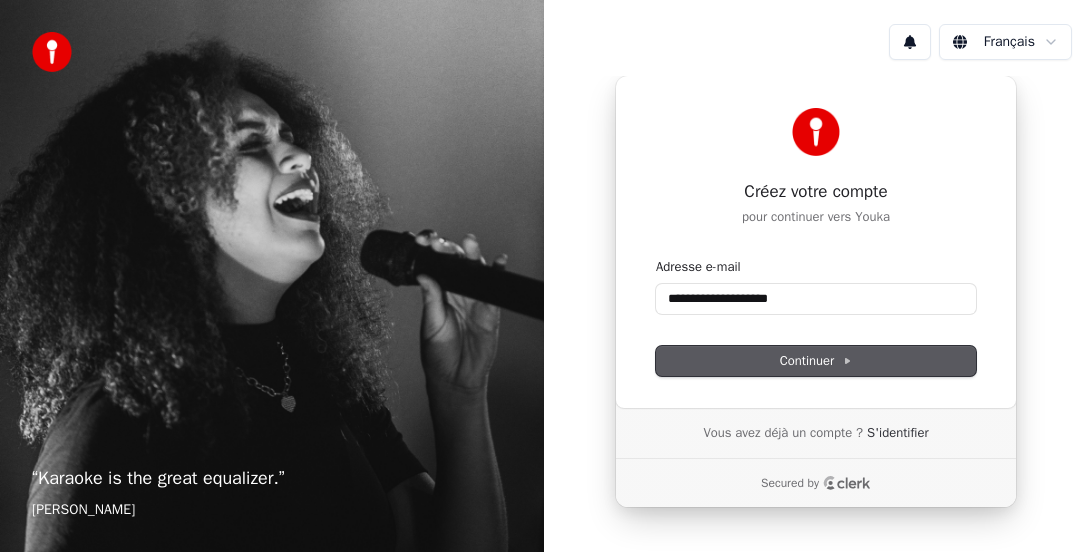 type on "**********" 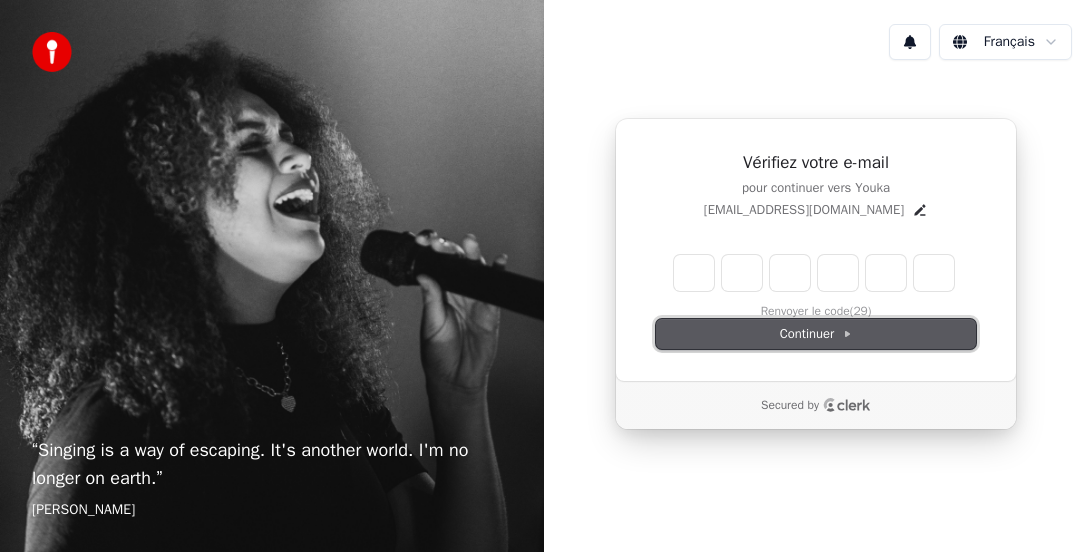 click on "Continuer" at bounding box center (816, 334) 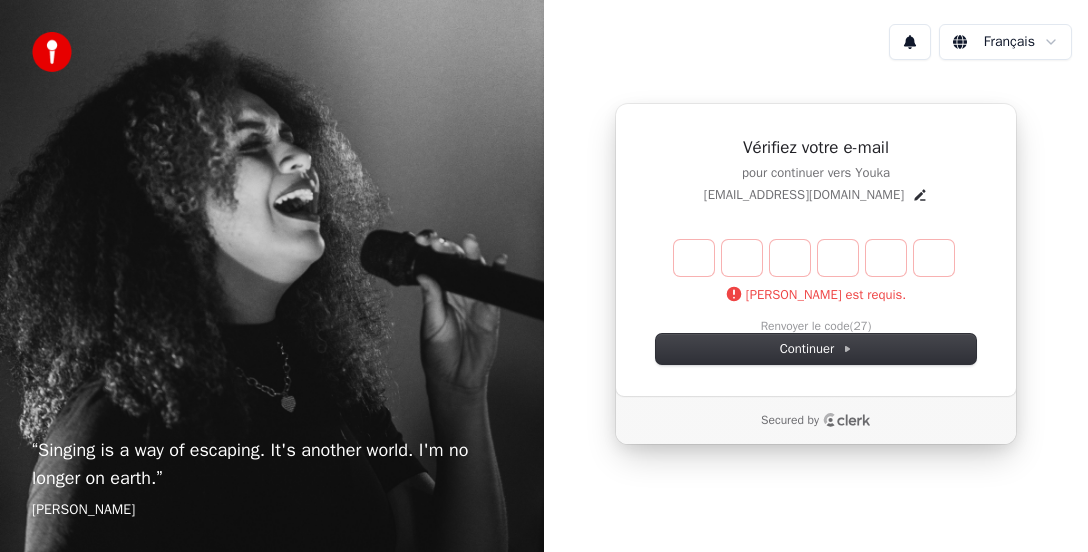 click on "Vérifiez votre e-mail pour continuer vers Youka [EMAIL_ADDRESS][DOMAIN_NAME] Enter the  6 -digit verification code [PERSON_NAME] est requis. Renvoyer le code  (27) Continuer" at bounding box center (816, 250) 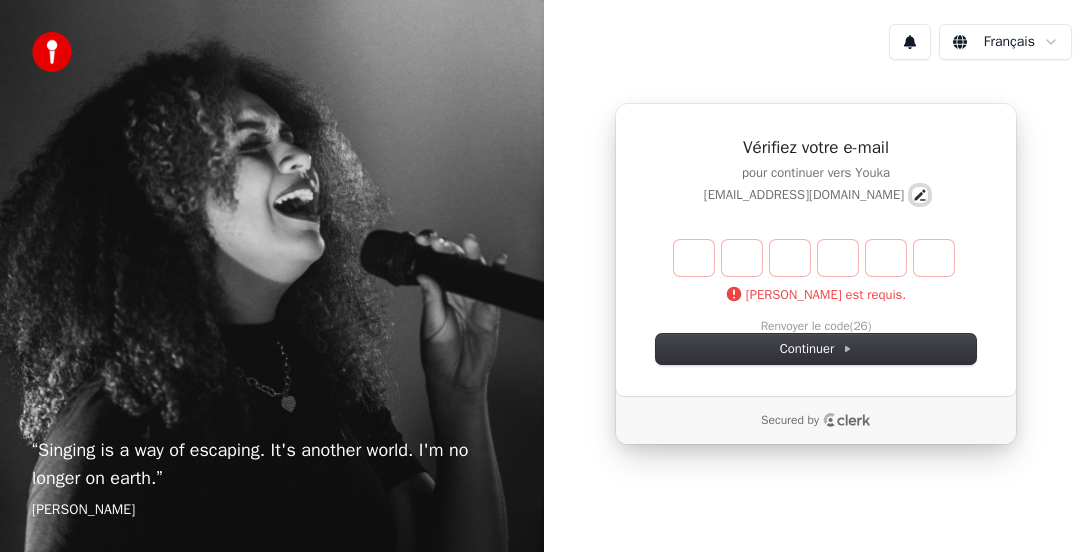 click 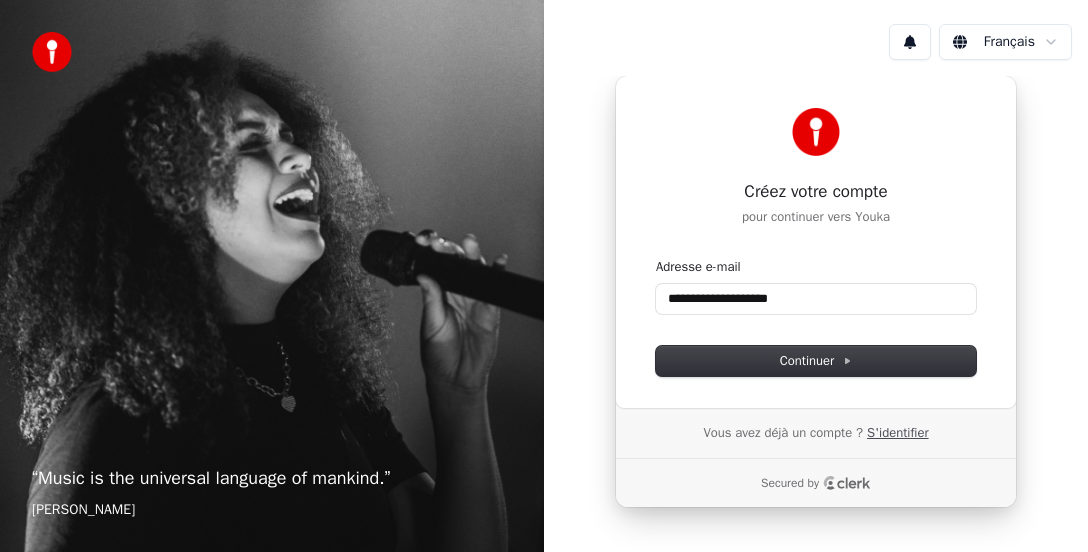 click on "S'identifier" at bounding box center (898, 433) 